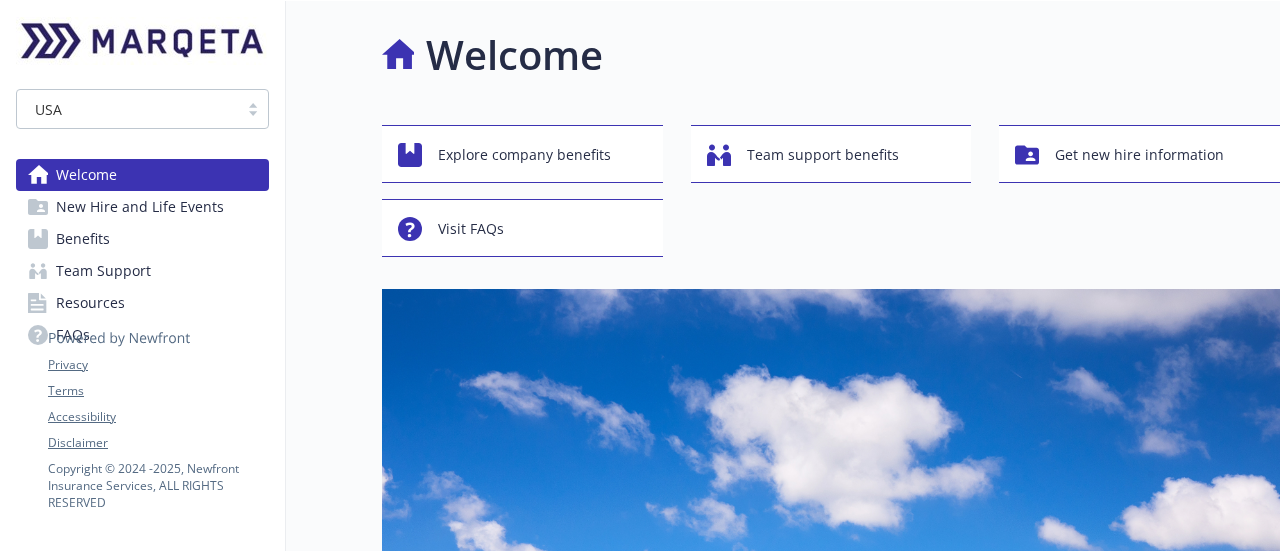 scroll, scrollTop: 0, scrollLeft: 0, axis: both 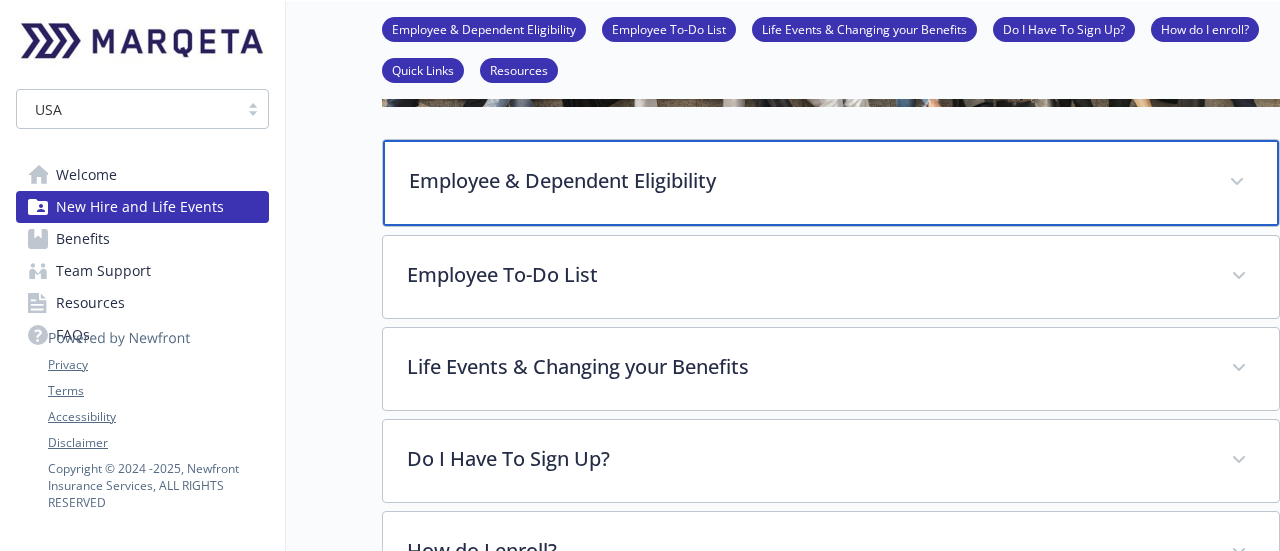 click on "Employee & Dependent Eligibility" at bounding box center (831, 183) 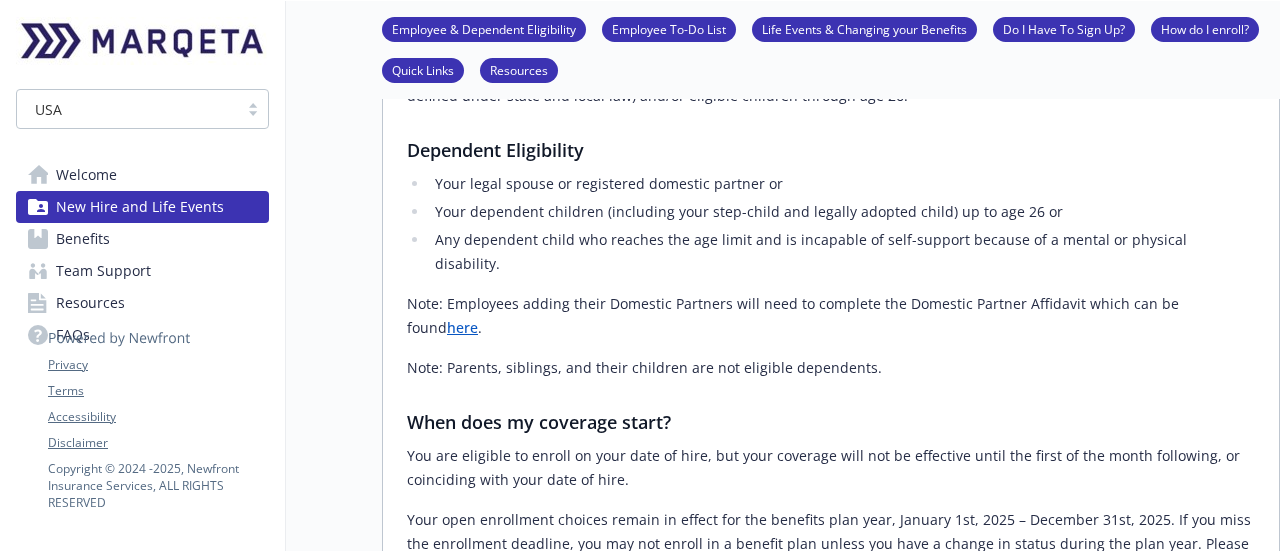 scroll, scrollTop: 536, scrollLeft: 0, axis: vertical 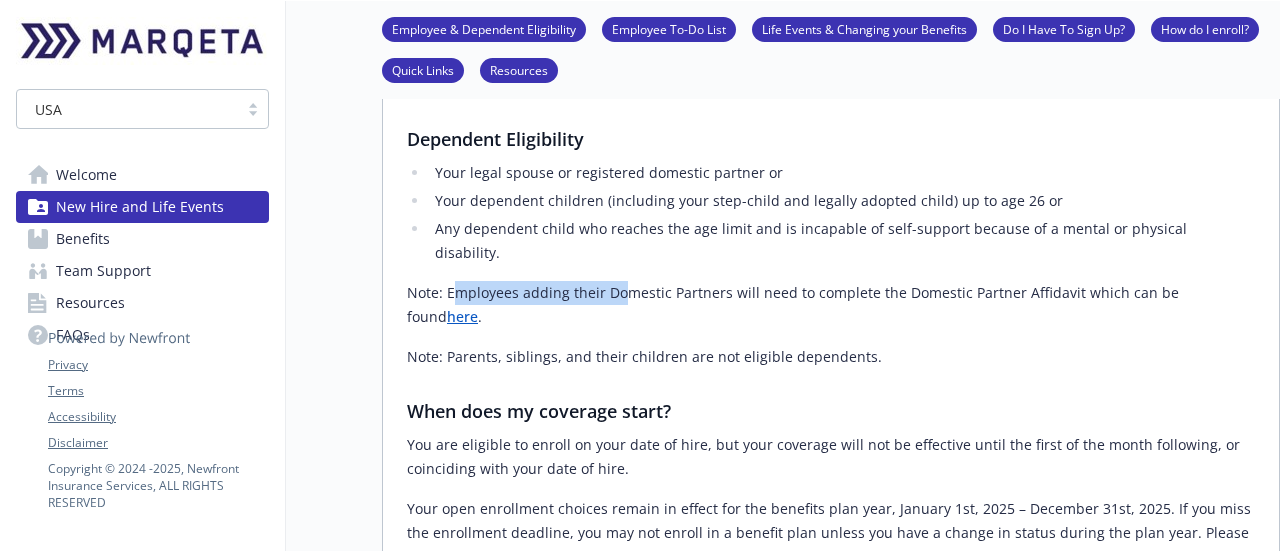 drag, startPoint x: 451, startPoint y: 271, endPoint x: 620, endPoint y: 259, distance: 169.4255 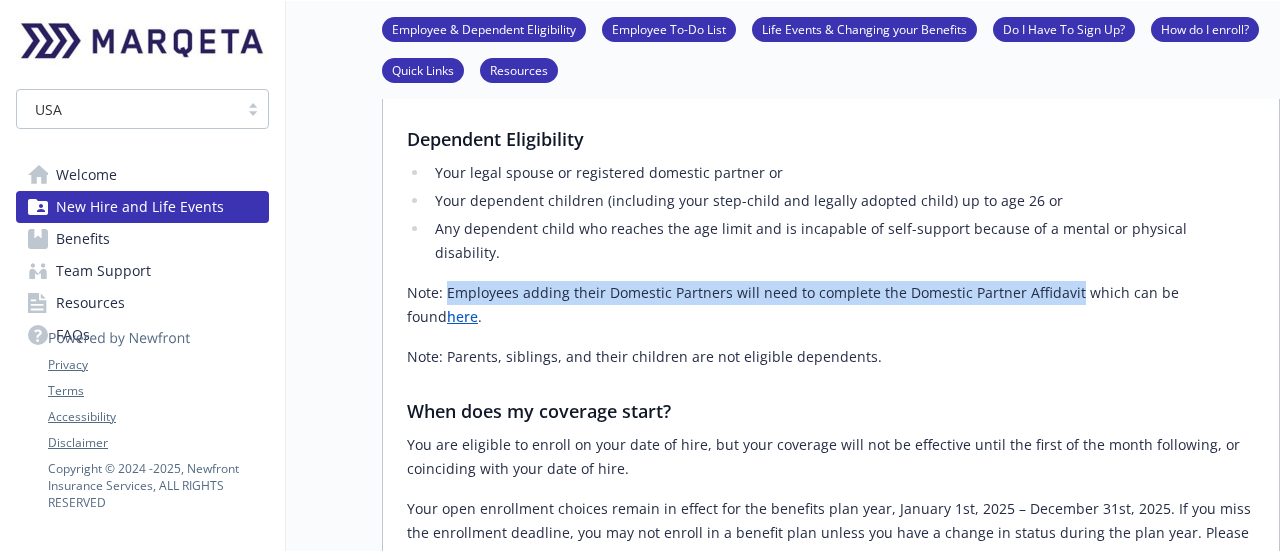 drag, startPoint x: 446, startPoint y: 266, endPoint x: 1066, endPoint y: 273, distance: 620.0395 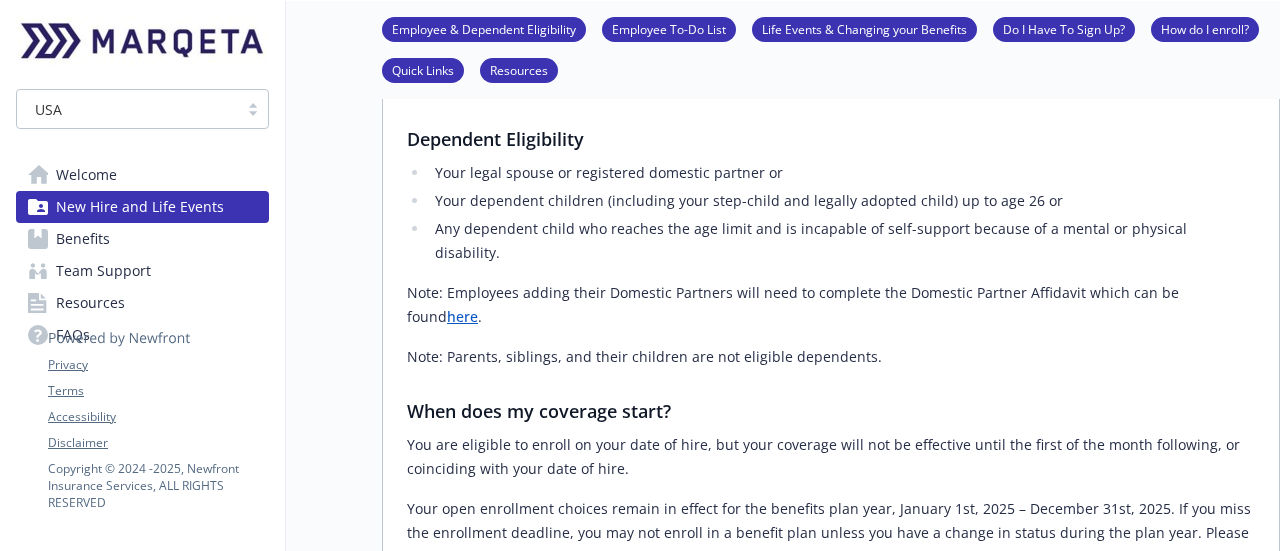 click on "Your dependent children (including your step-child and legally adopted child) up to age 26 or" at bounding box center (842, 201) 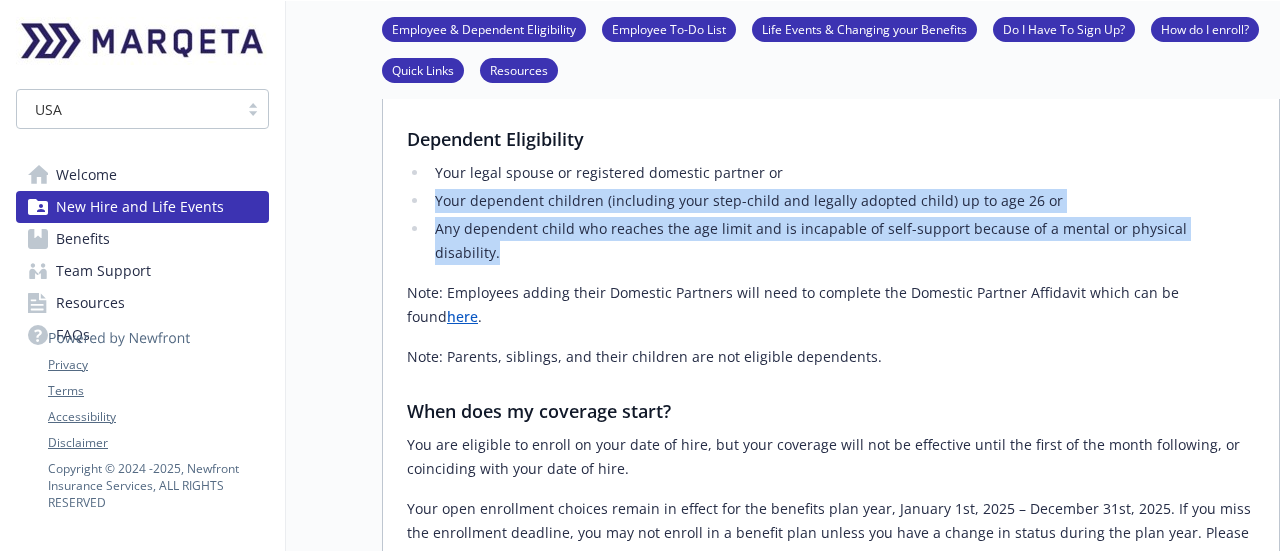 drag, startPoint x: 1221, startPoint y: 219, endPoint x: 436, endPoint y: 202, distance: 785.1841 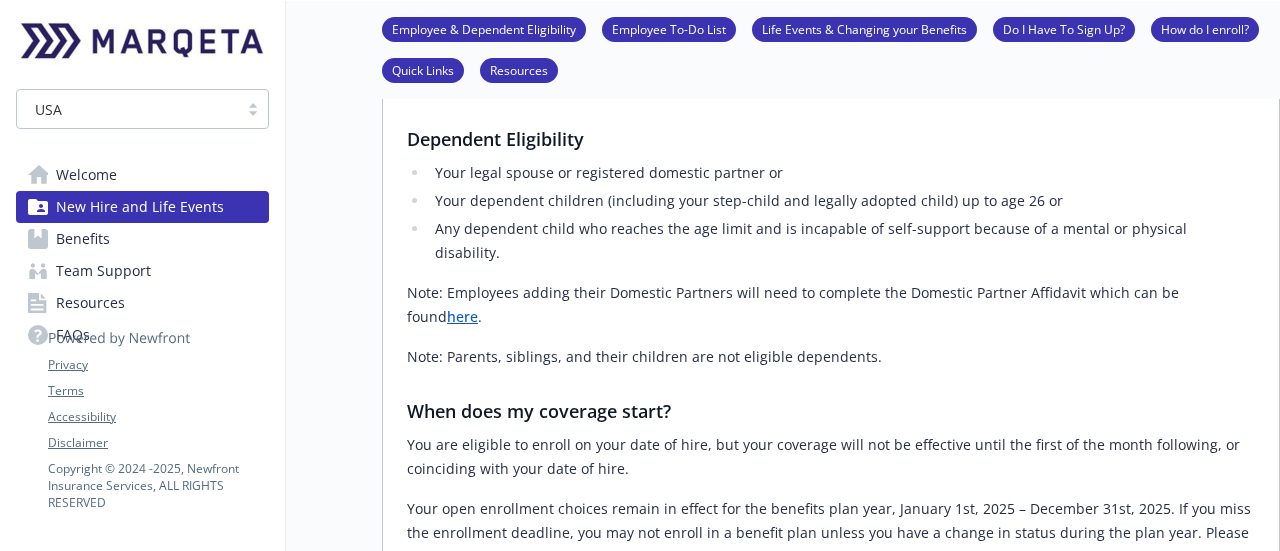 click on "Who can sign up?
If you are a person regularly working a minimum of 30 hours per week, you are eligible to participate in the benefits program. Eligible employees may also choose to enroll family members, including a legal spouse/registered domestic partner (as legally defined under state and local law) and/or eligible children through age 26.
Dependent Eligibility
Your legal spouse or registered domestic partner or
Your dependent children (including your step-child and legally adopted child) up to age 26 or
Any dependent child who reaches the age limit and is incapable of self-support because of a mental or physical disability.
Note: Employees adding their Domestic Partners will need to complete the Domestic Partner Affidavit which can be found  here .
Note: Parents, siblings, and their children are not eligible dependents.
When does my coverage start?" at bounding box center [831, 279] 